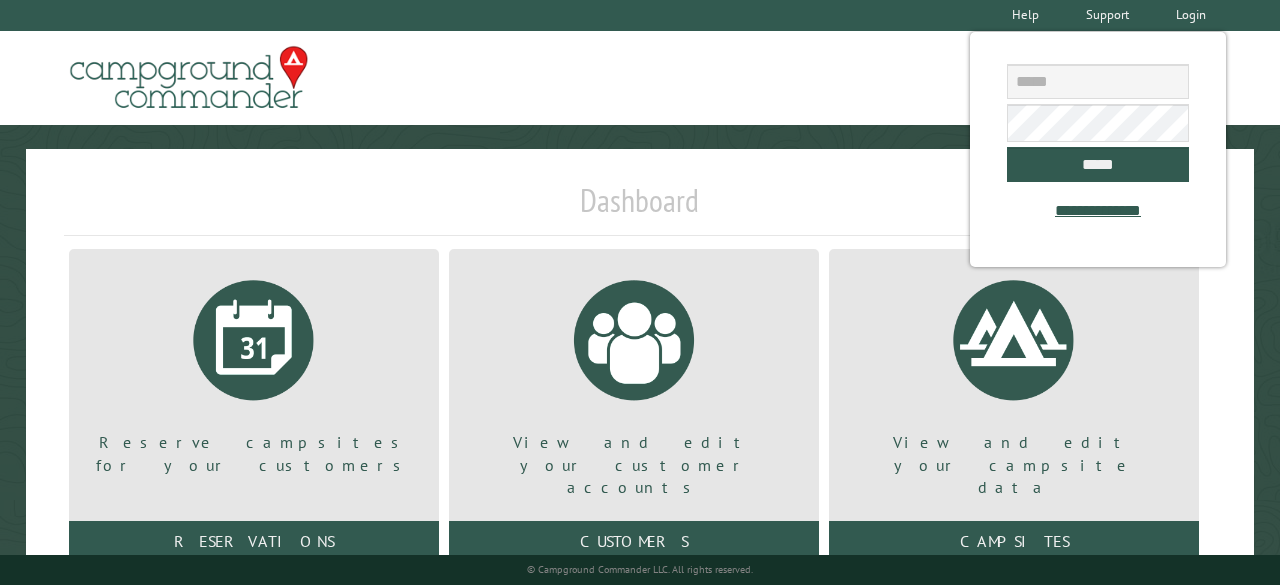 scroll, scrollTop: 0, scrollLeft: 0, axis: both 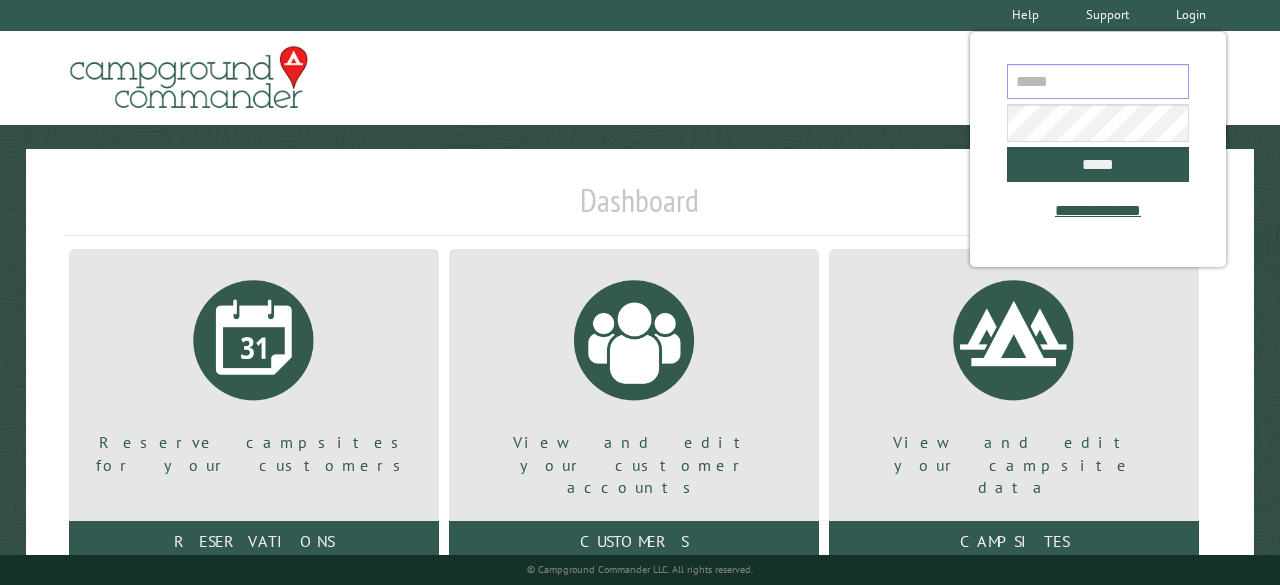 type on "**********" 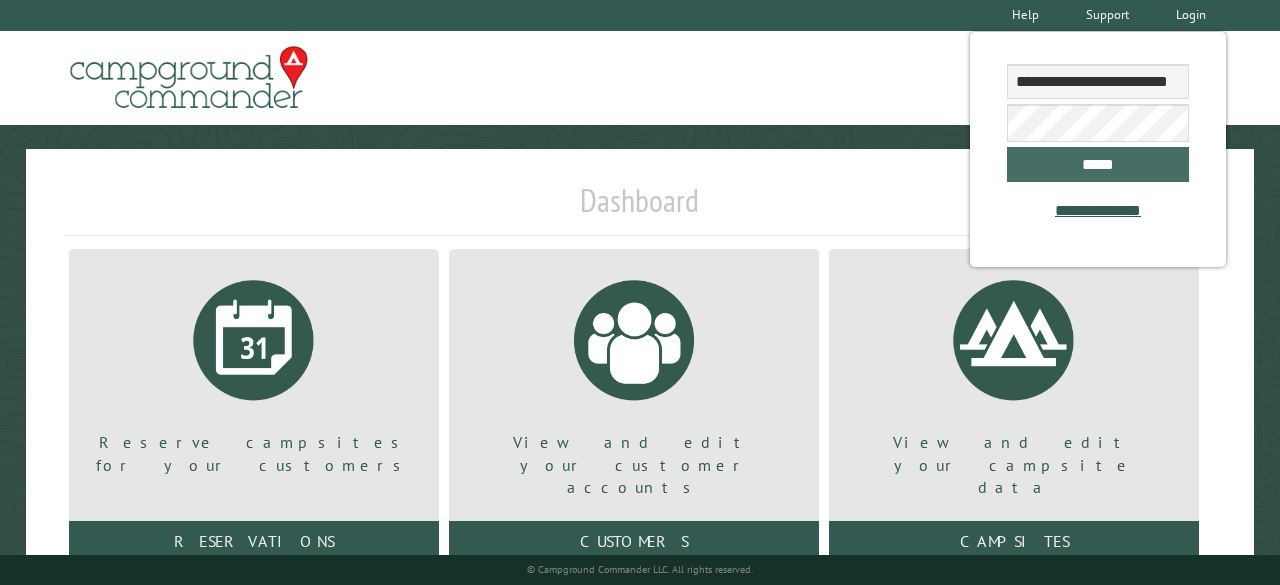 click on "*****" at bounding box center (1098, 164) 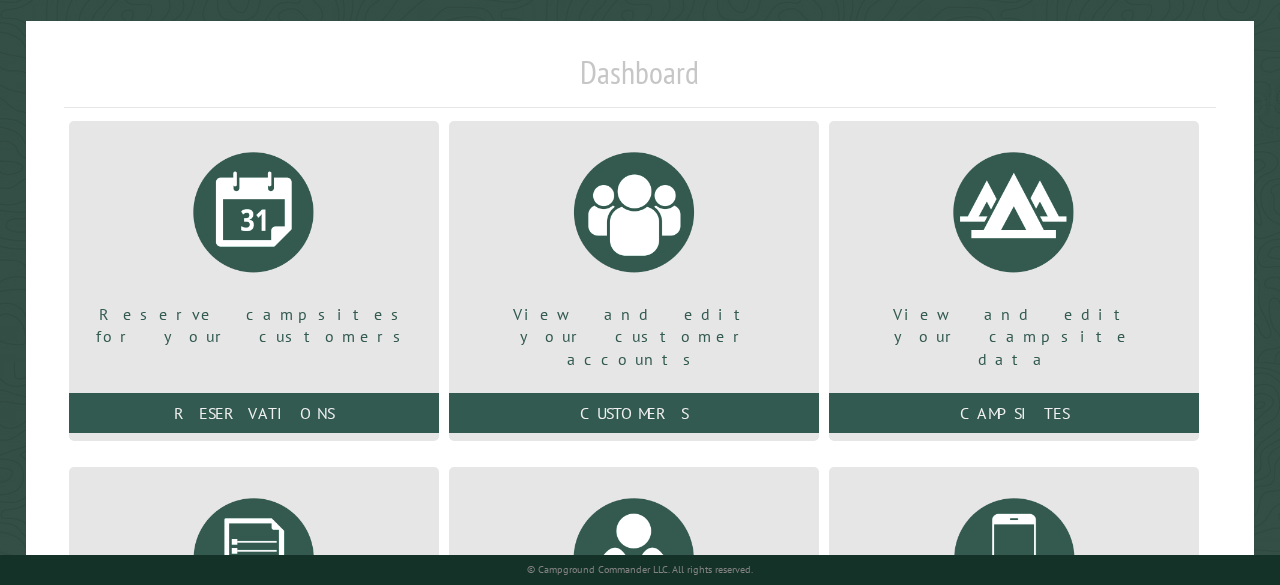 scroll, scrollTop: 139, scrollLeft: 0, axis: vertical 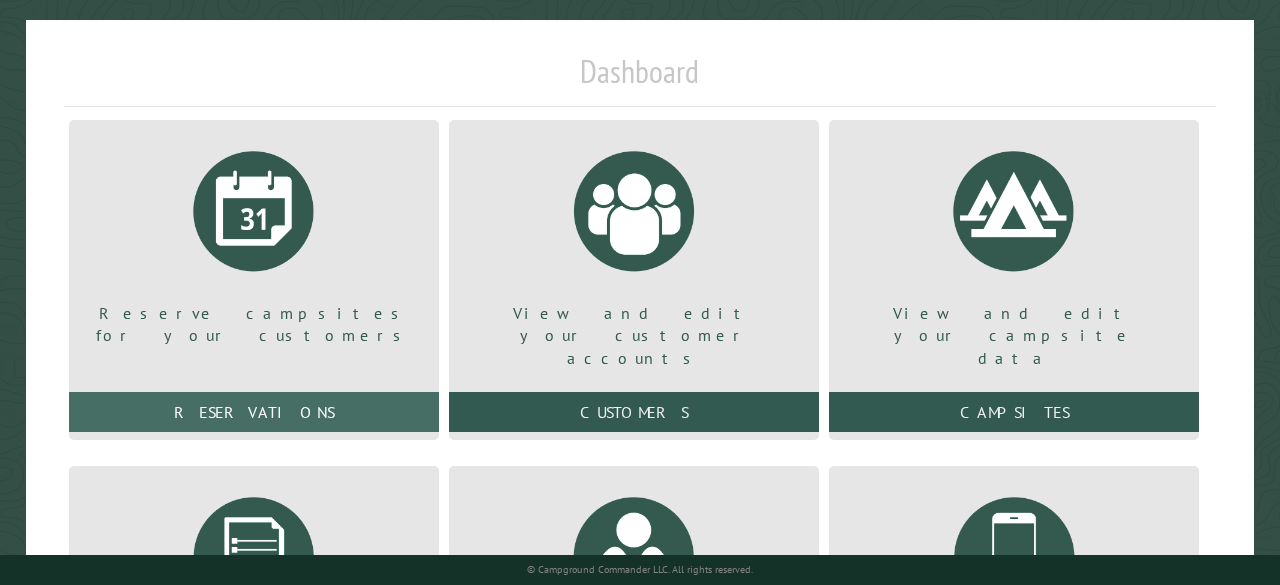click on "Reservations" at bounding box center (254, 412) 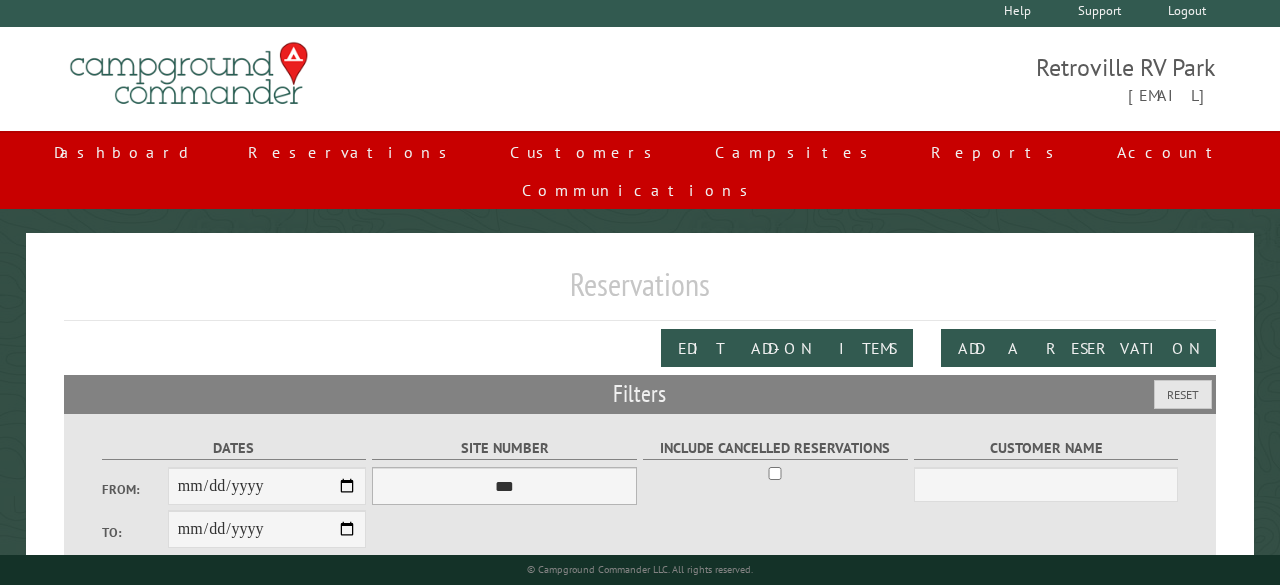 scroll, scrollTop: 5, scrollLeft: 0, axis: vertical 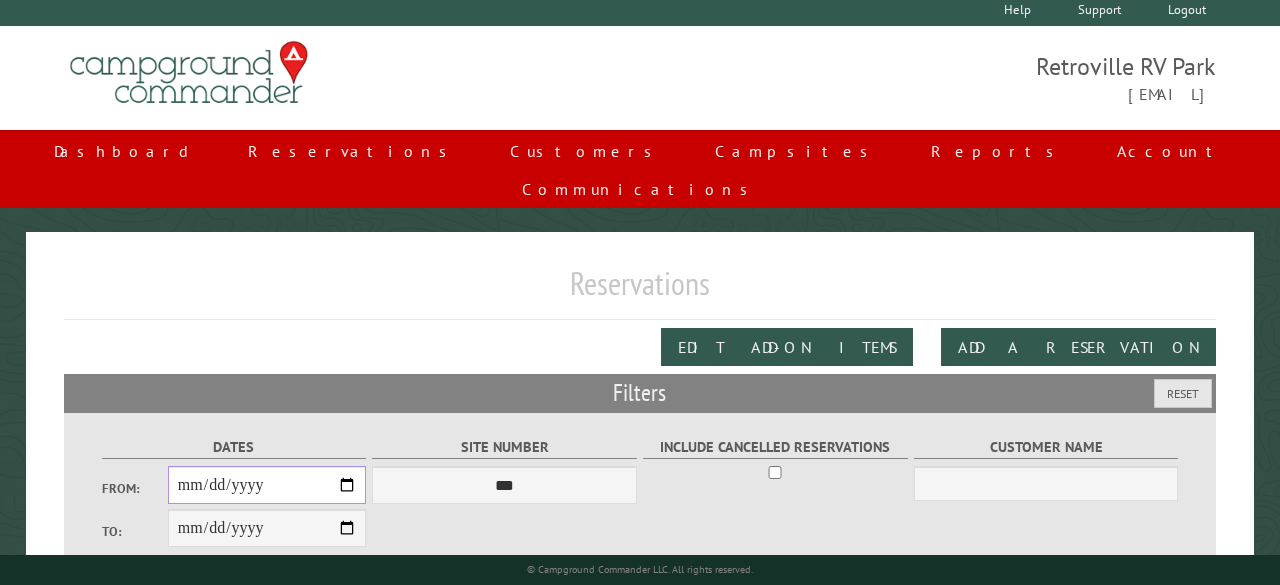 click on "From:" at bounding box center [267, 485] 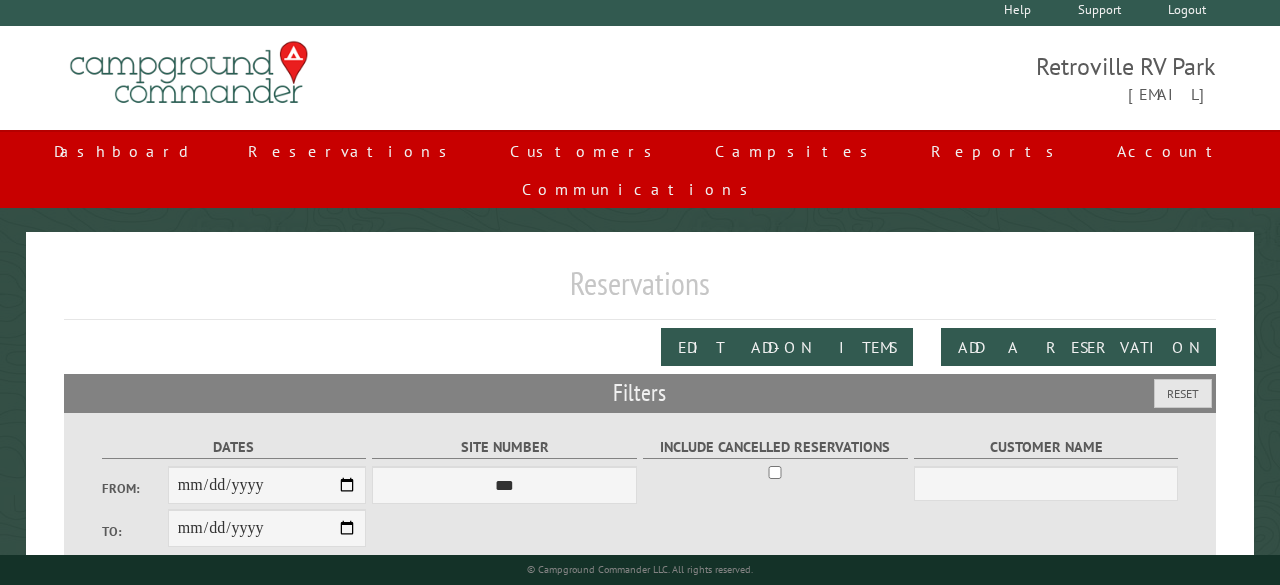 click on "Reservations" at bounding box center [640, 291] 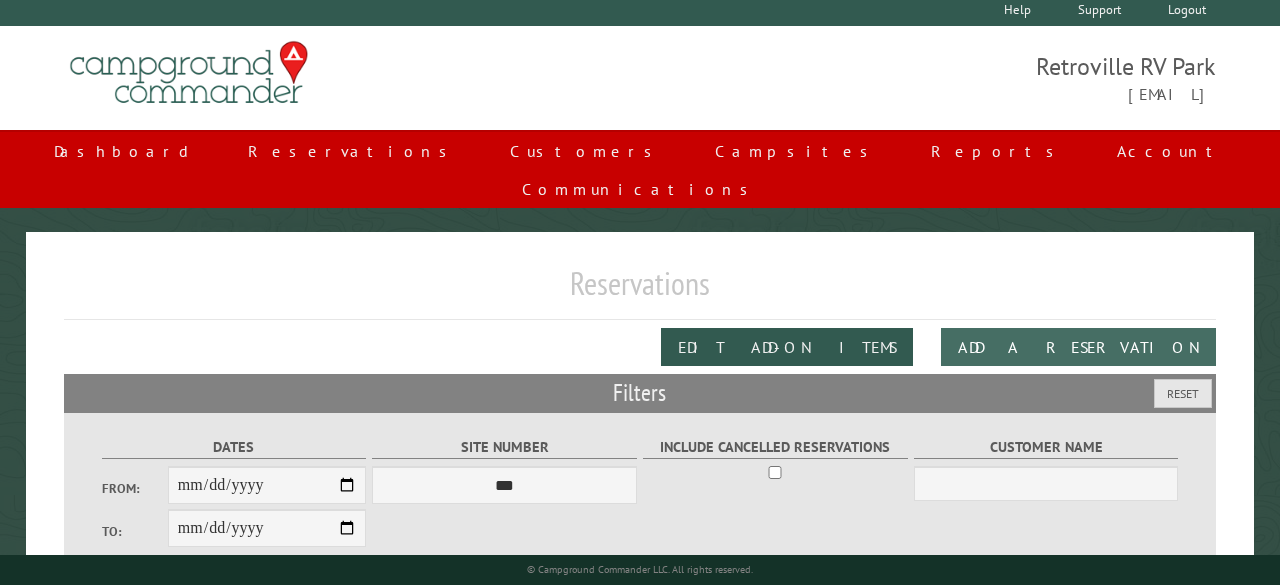 click on "Add a Reservation" at bounding box center (1078, 347) 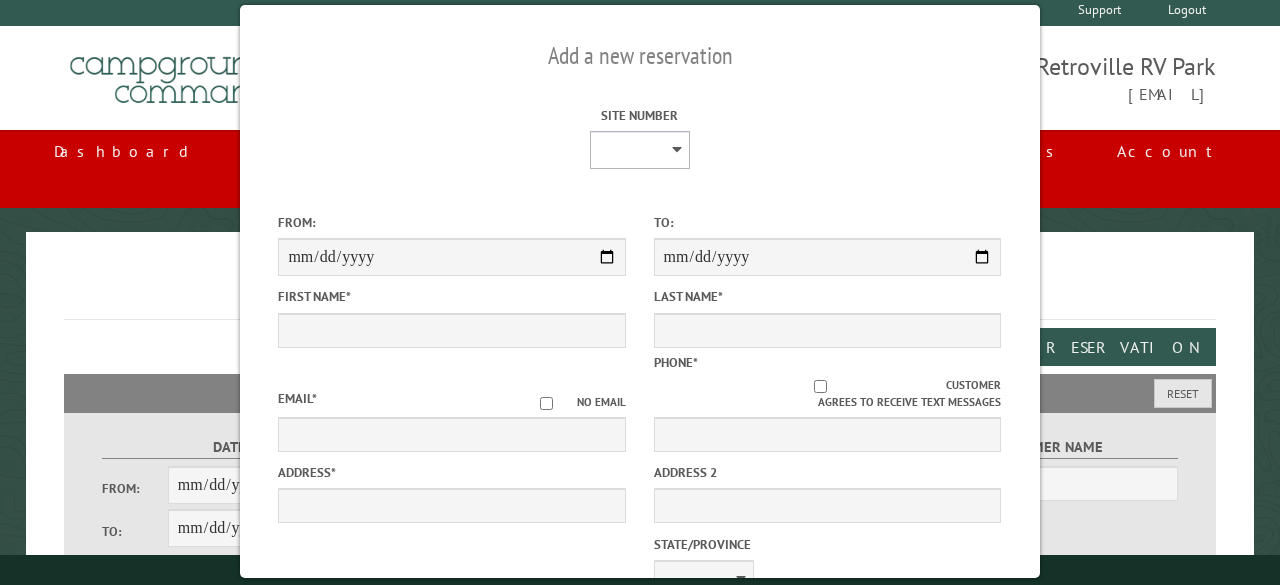 click on "**********" at bounding box center (640, 150) 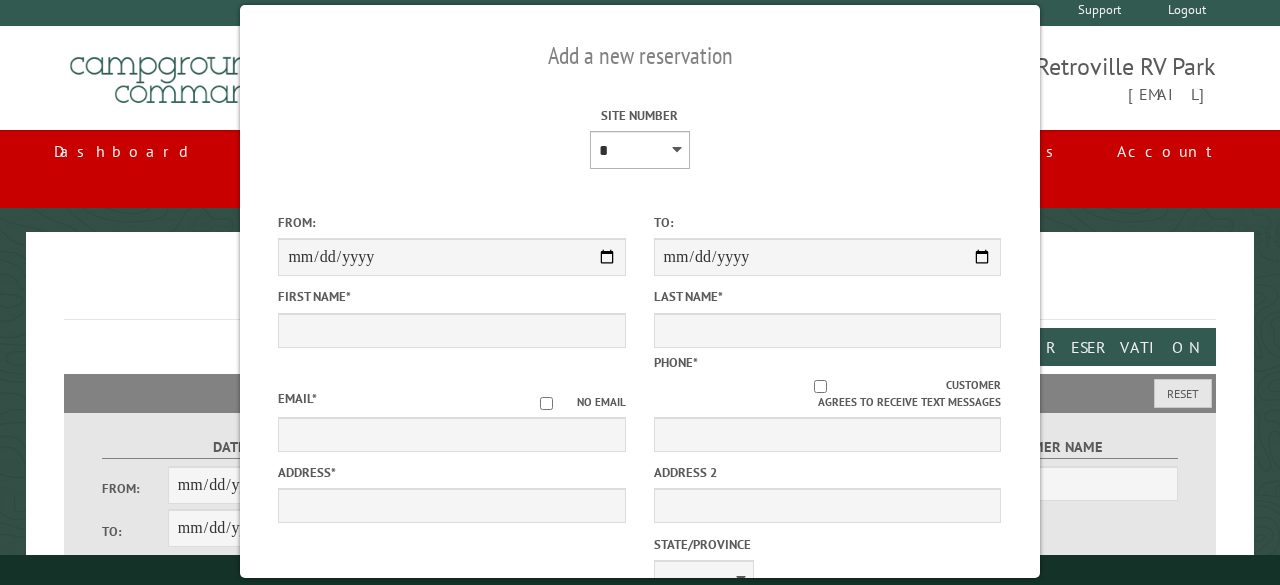 click on "**********" at bounding box center [640, 150] 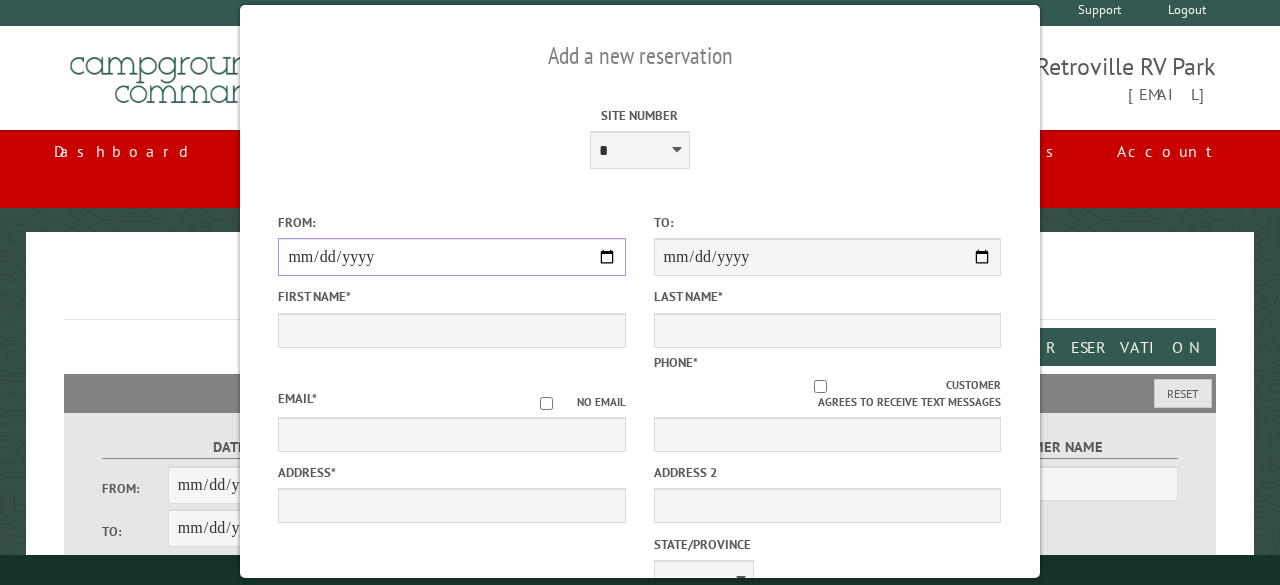 click on "From:" at bounding box center [451, 257] 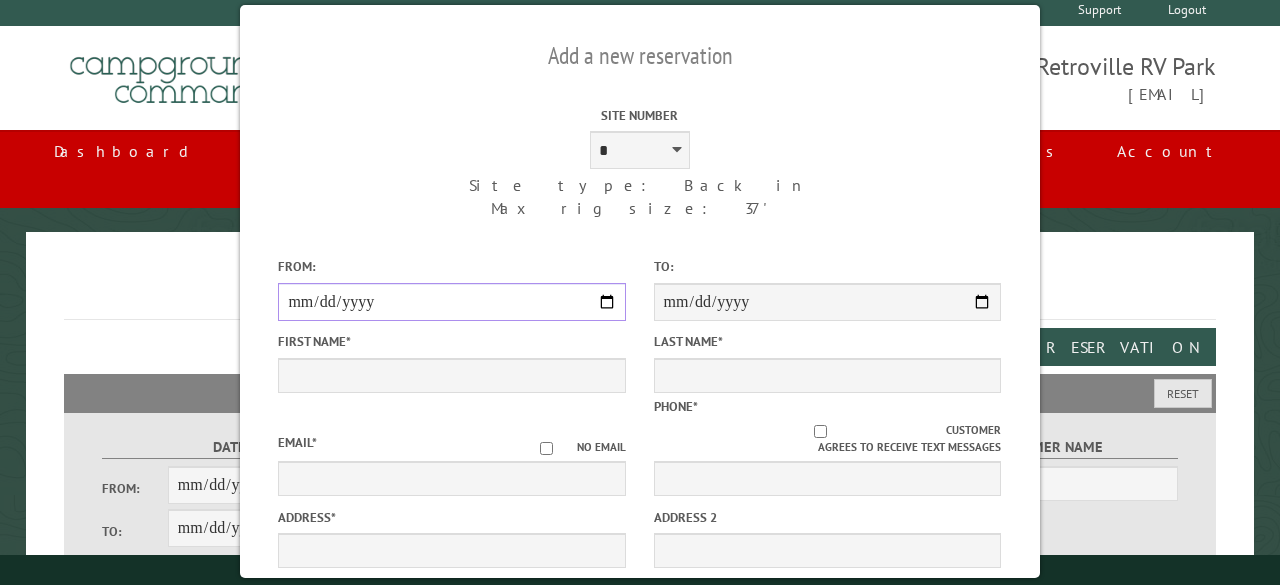 type on "**********" 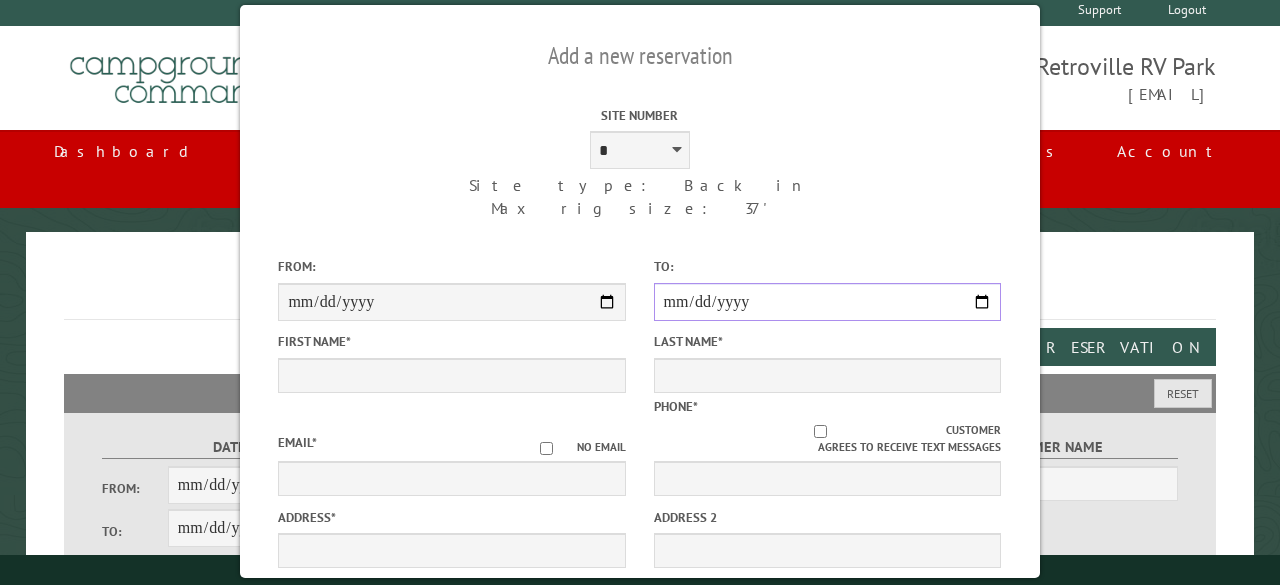 click on "**********" at bounding box center (827, 302) 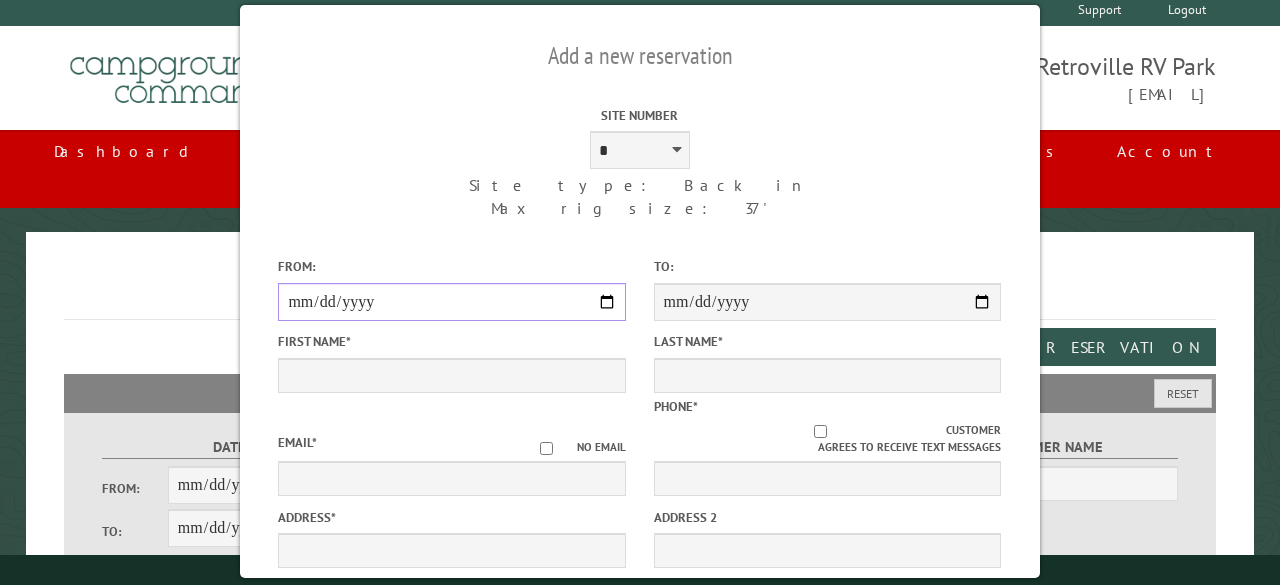 click on "**********" at bounding box center (451, 302) 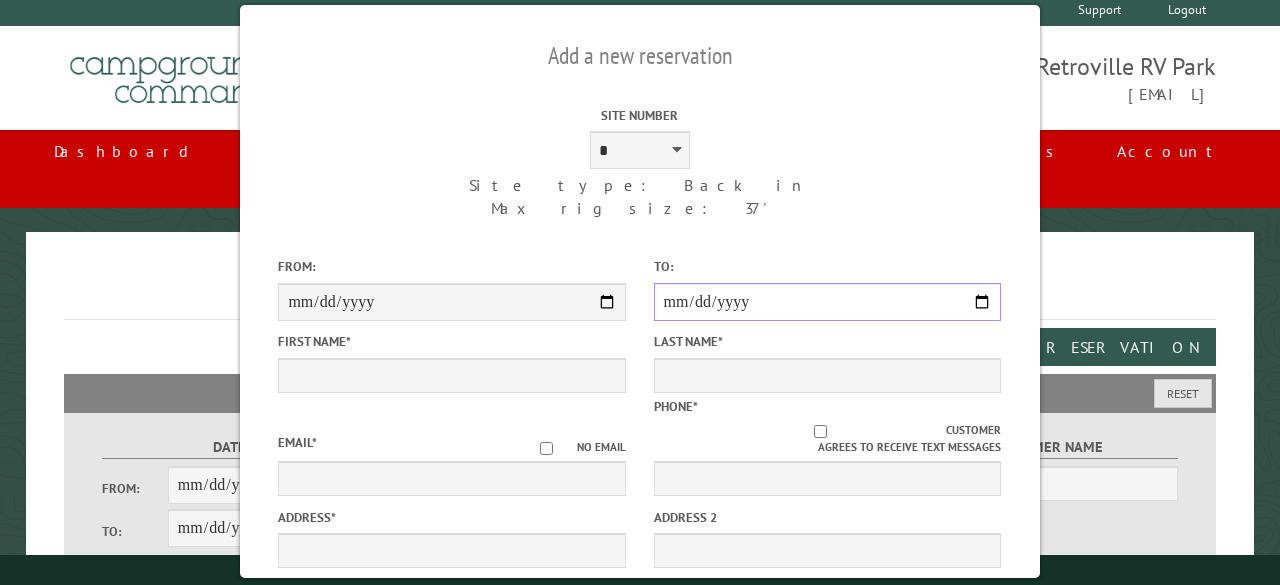 click on "**********" at bounding box center [827, 302] 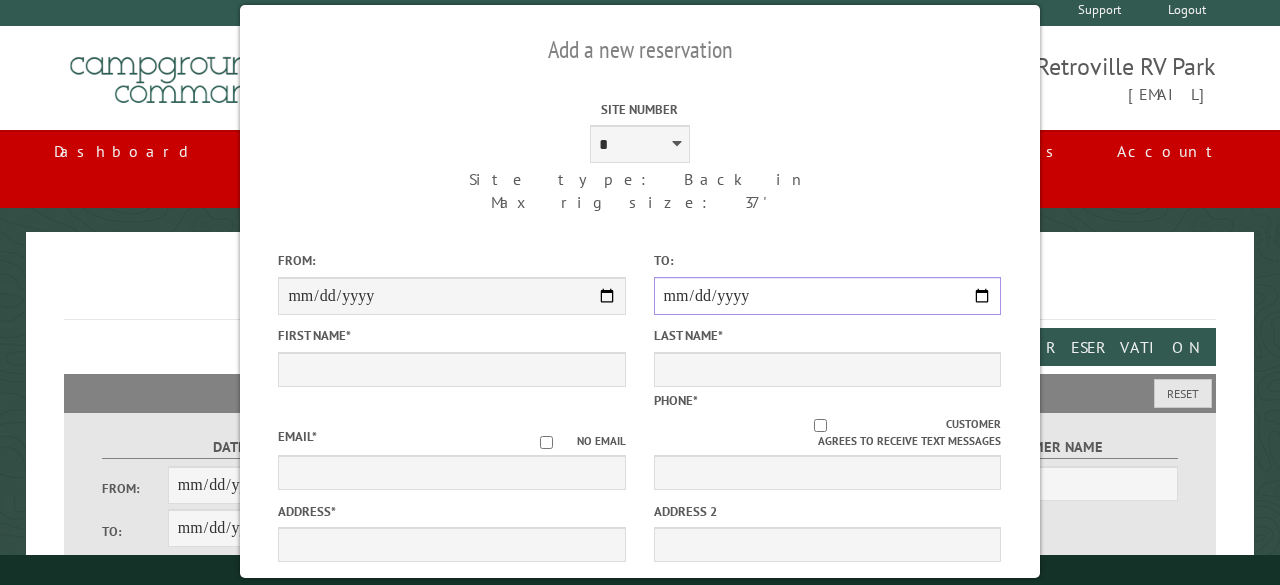 scroll, scrollTop: 7, scrollLeft: 0, axis: vertical 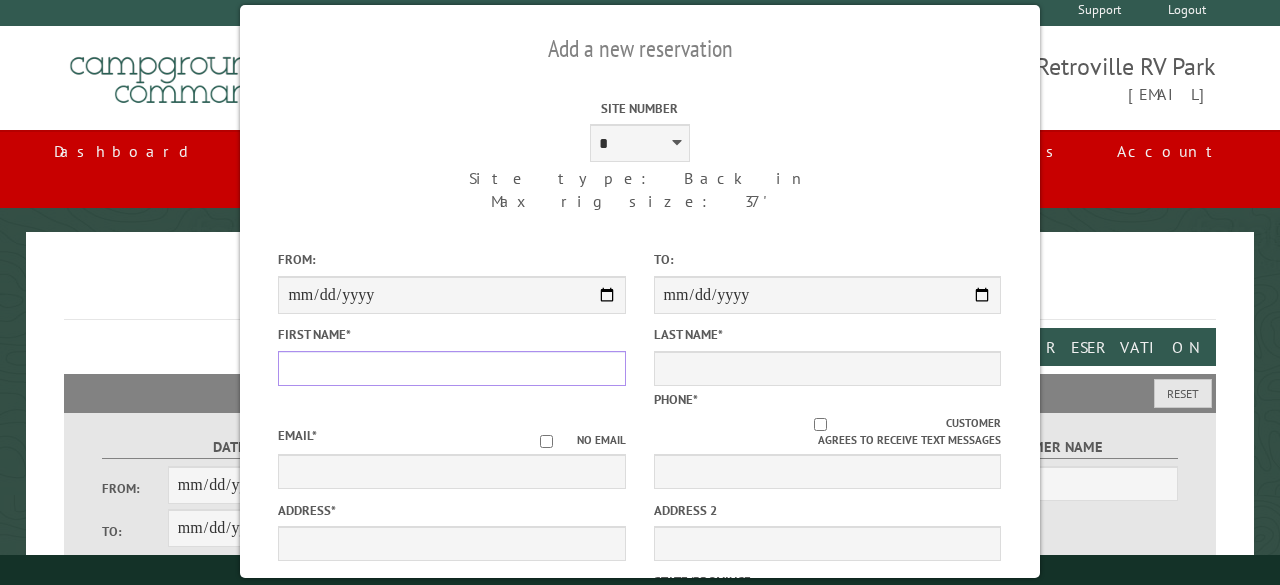 click on "First Name *" at bounding box center [451, 368] 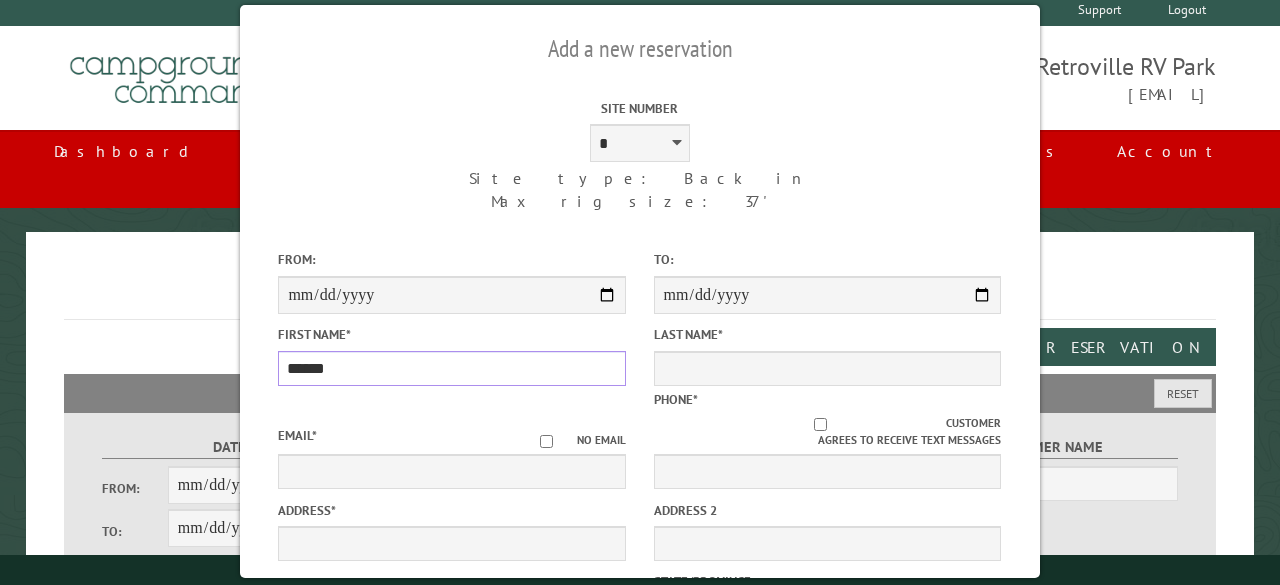 type on "******" 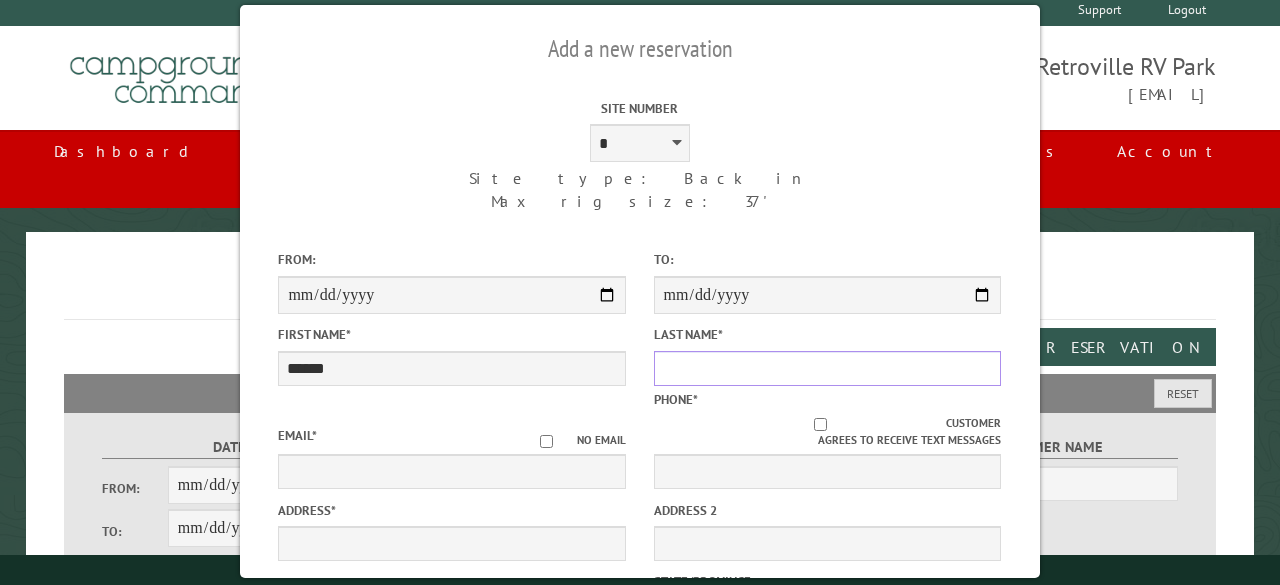 click on "Last Name *" at bounding box center (827, 368) 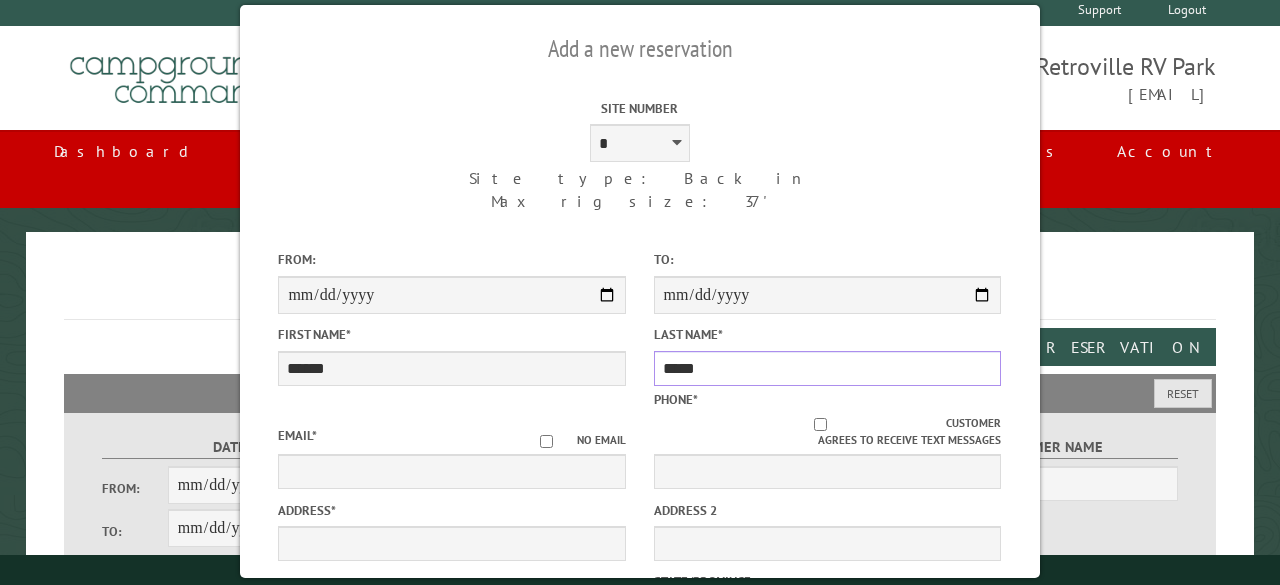 type on "*****" 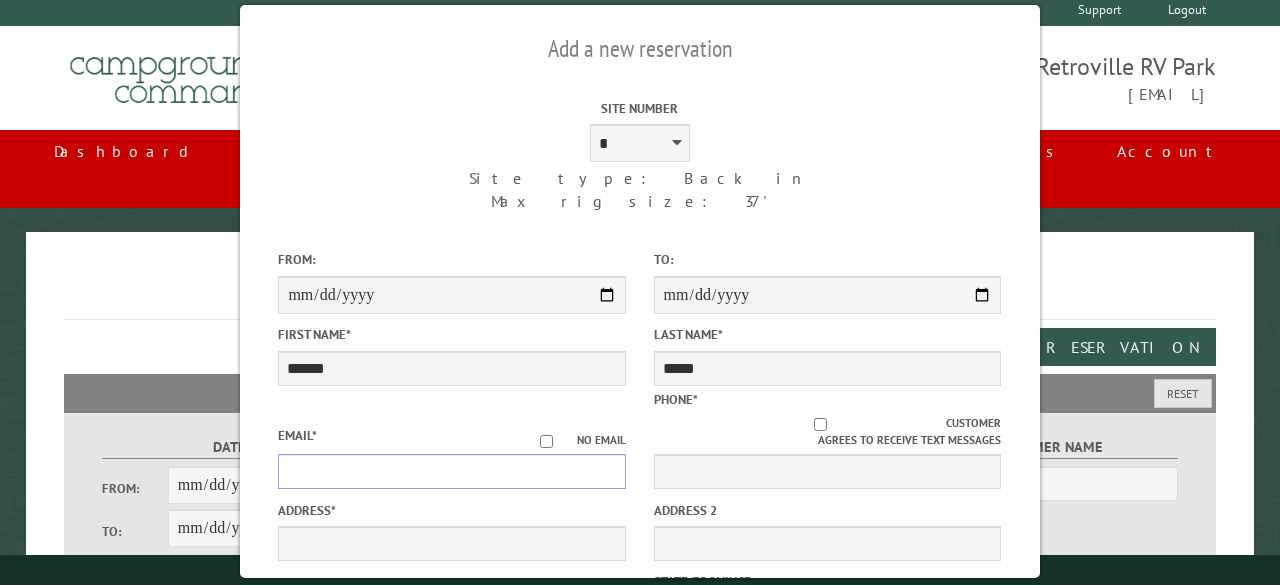 click on "Email *" at bounding box center [451, 471] 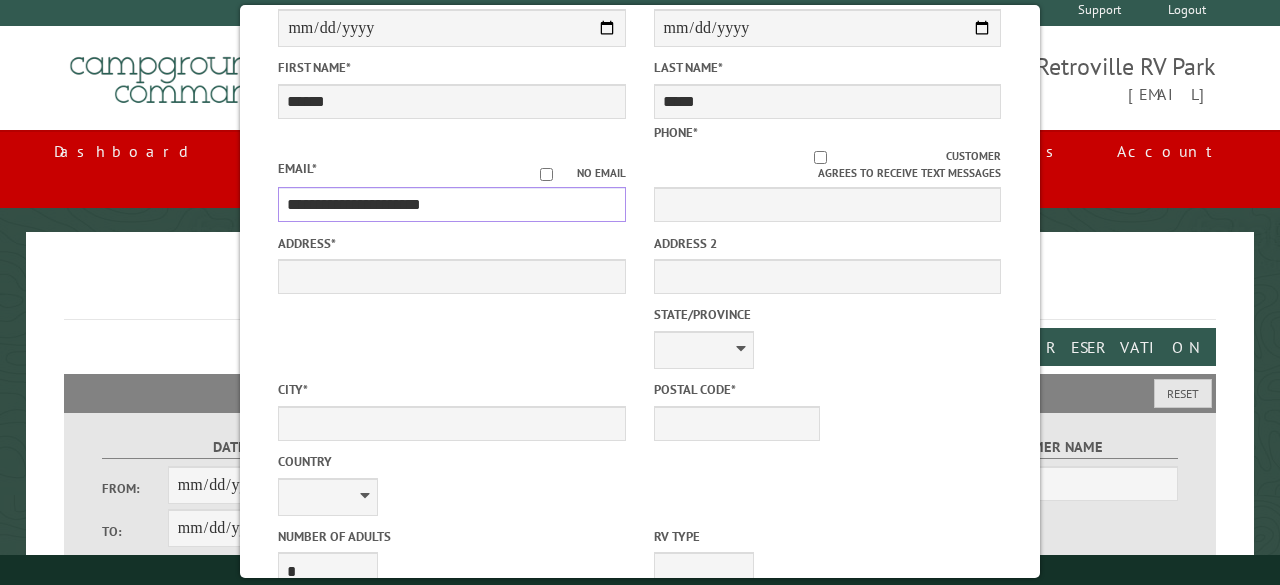 scroll, scrollTop: 290, scrollLeft: 0, axis: vertical 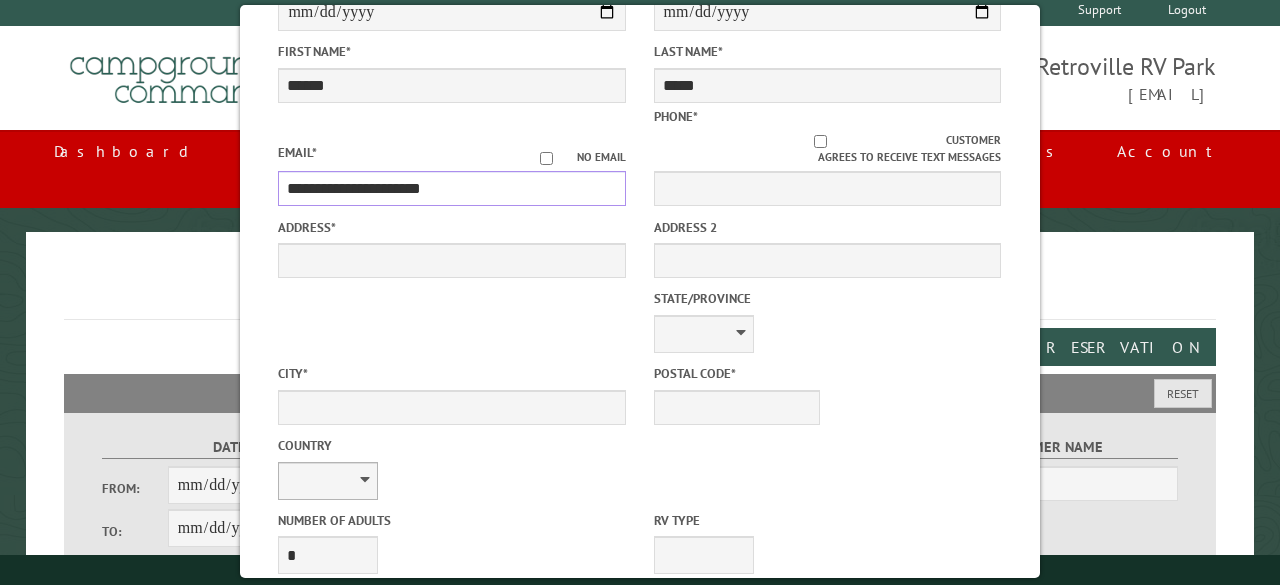 type on "**********" 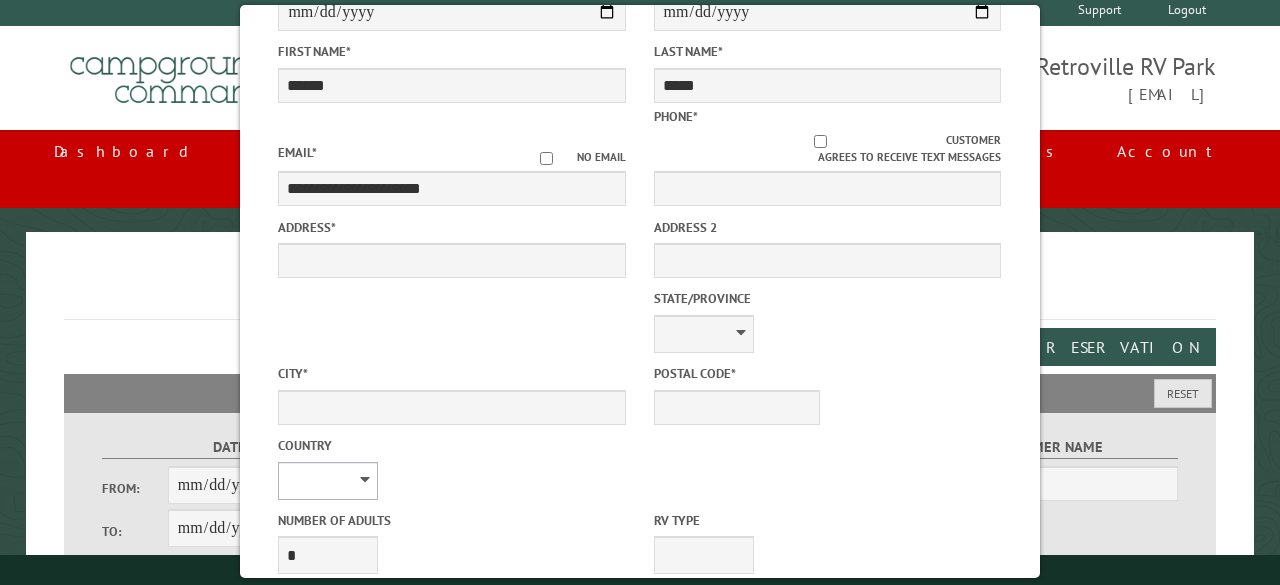 click on "**********" at bounding box center [328, 481] 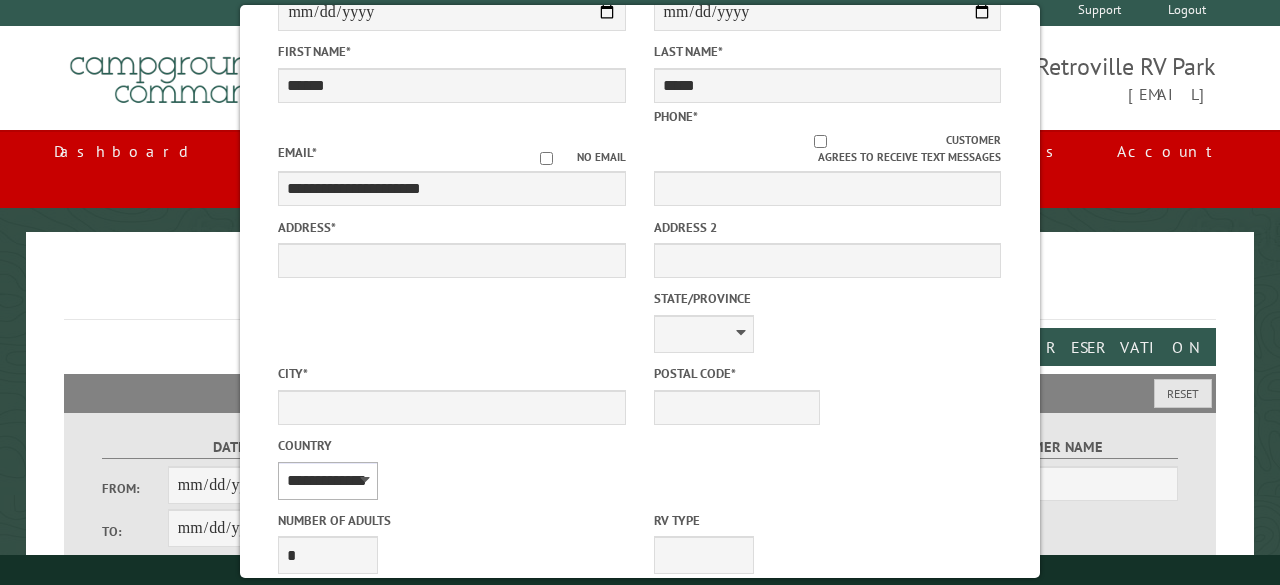 click on "**********" at bounding box center (328, 481) 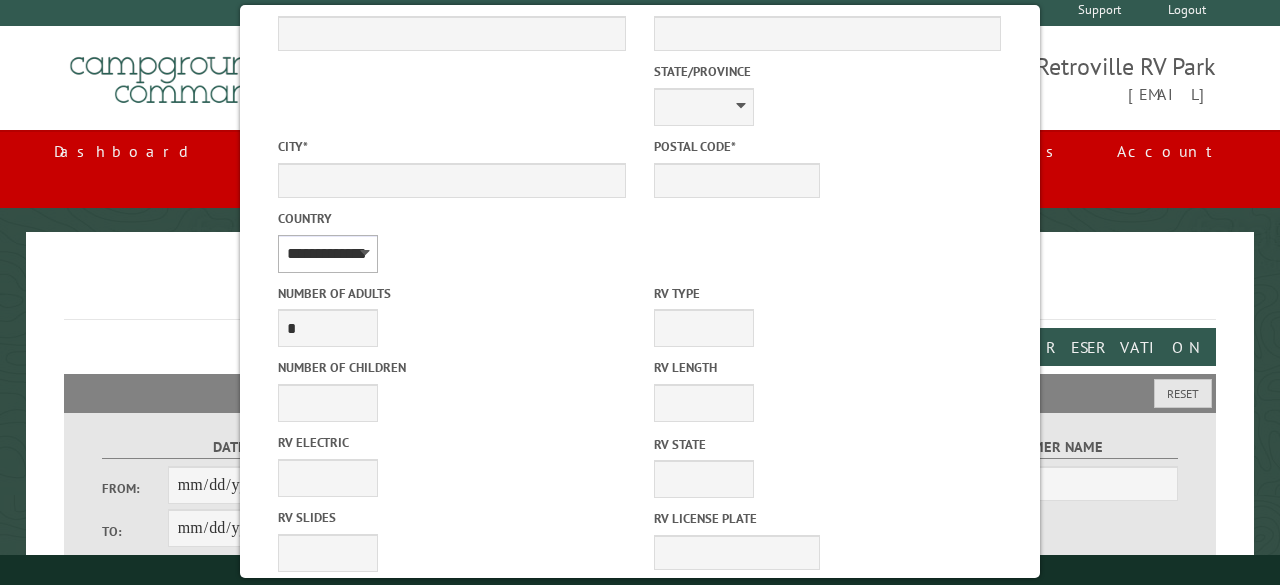 scroll, scrollTop: 524, scrollLeft: 0, axis: vertical 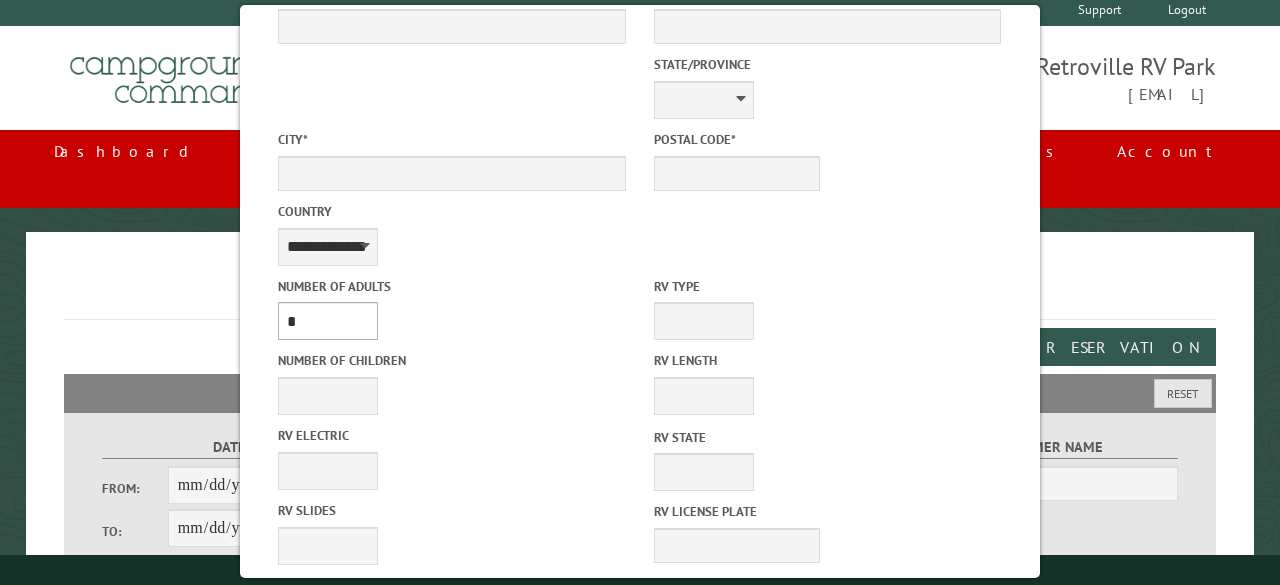 drag, startPoint x: 337, startPoint y: 237, endPoint x: 278, endPoint y: 246, distance: 59.682495 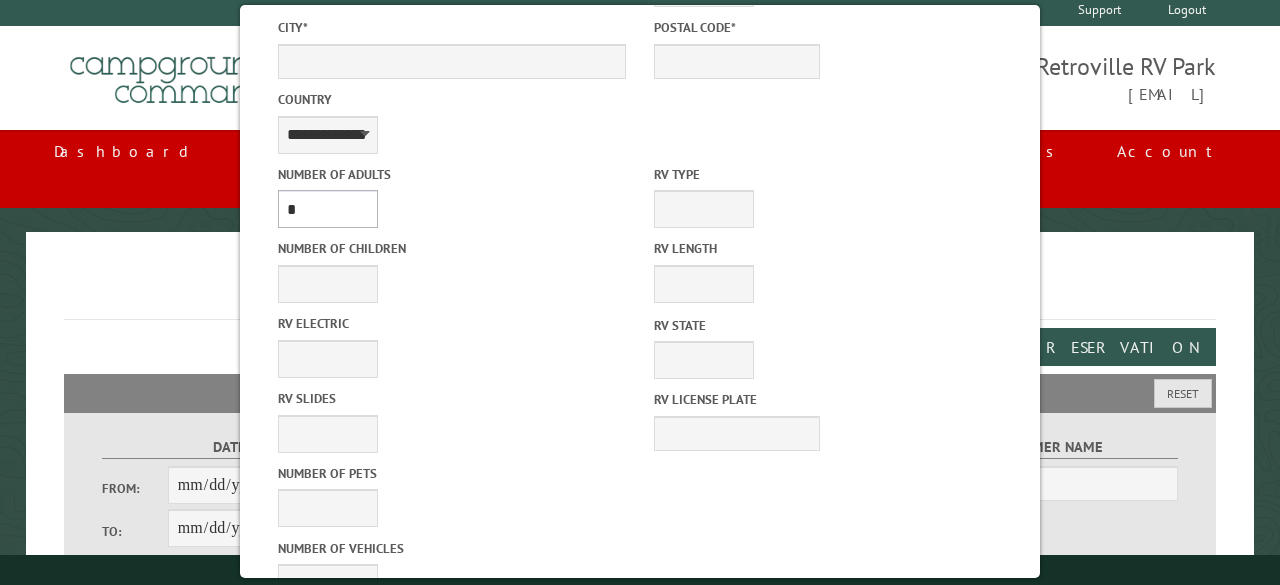 scroll, scrollTop: 642, scrollLeft: 0, axis: vertical 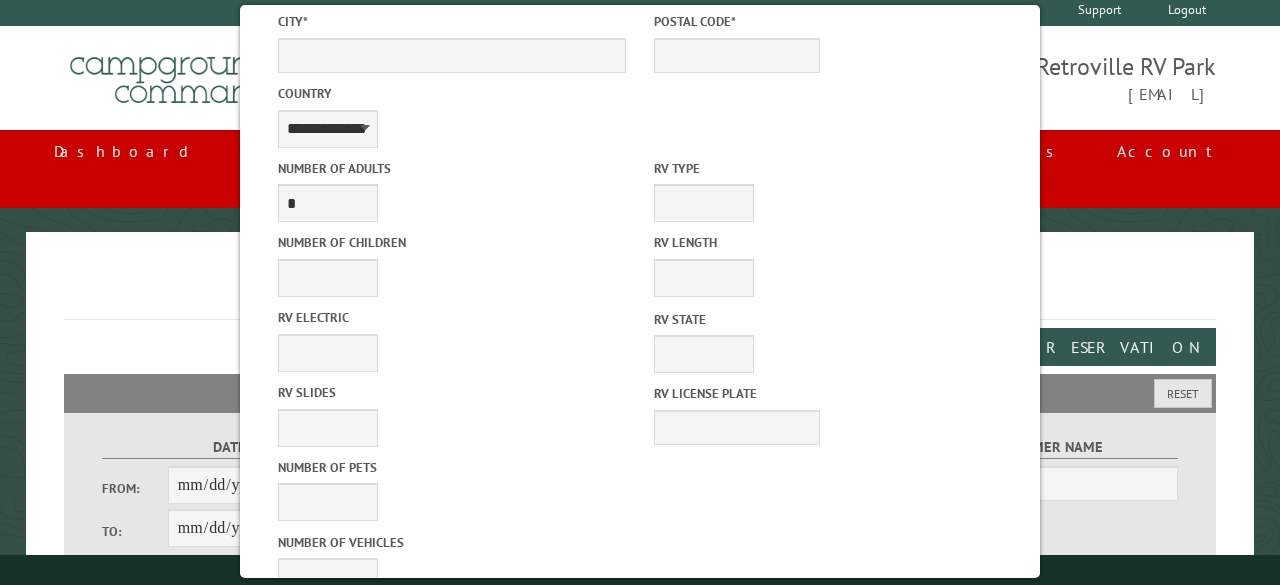 drag, startPoint x: 704, startPoint y: 390, endPoint x: 541, endPoint y: 409, distance: 164.10362 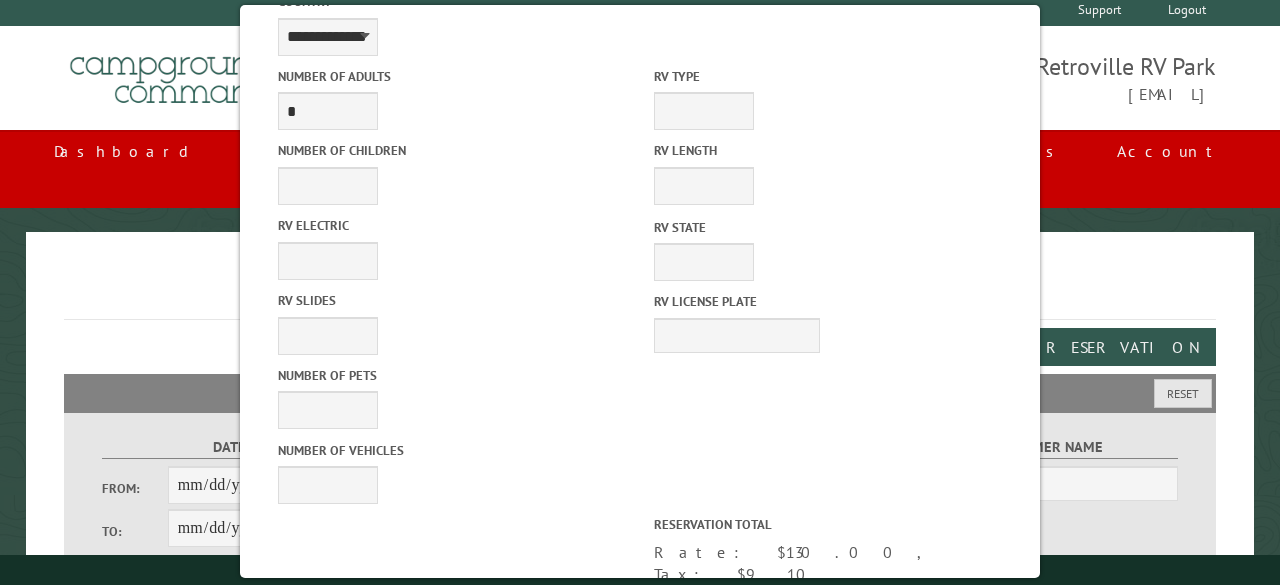 scroll, scrollTop: 739, scrollLeft: 0, axis: vertical 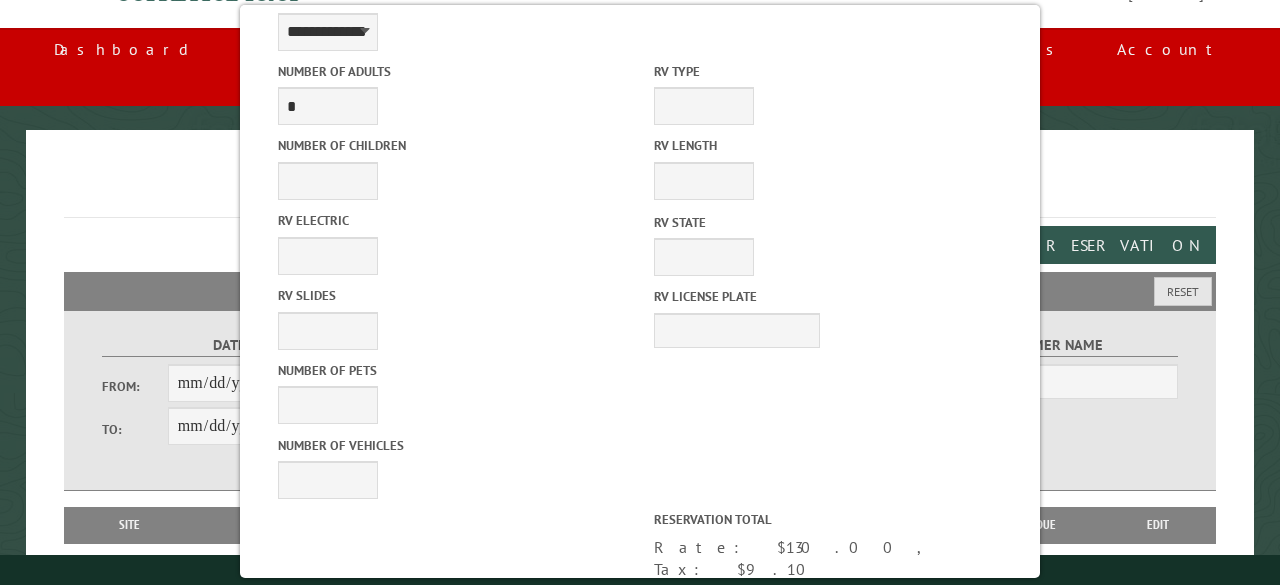 type on "******" 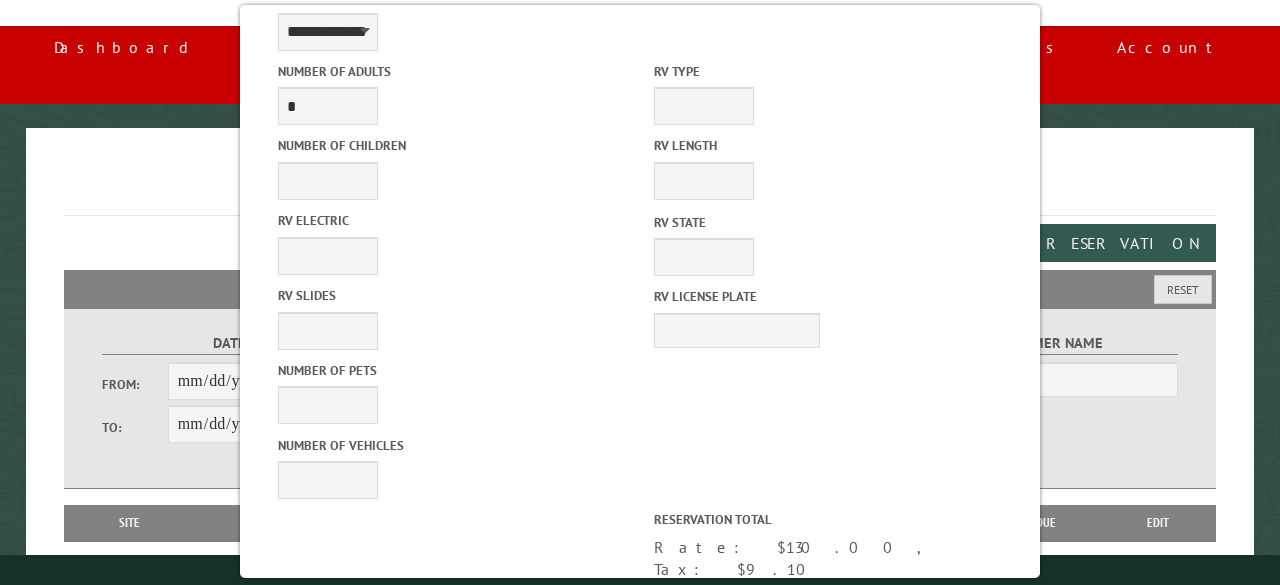 type on "******" 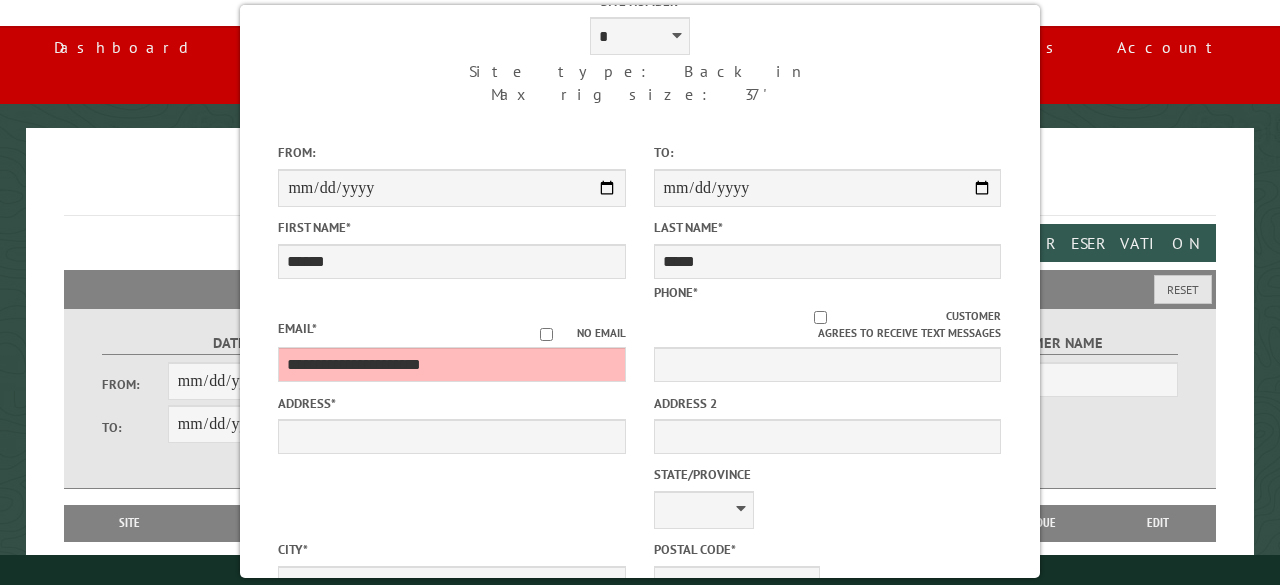 scroll, scrollTop: 67, scrollLeft: 0, axis: vertical 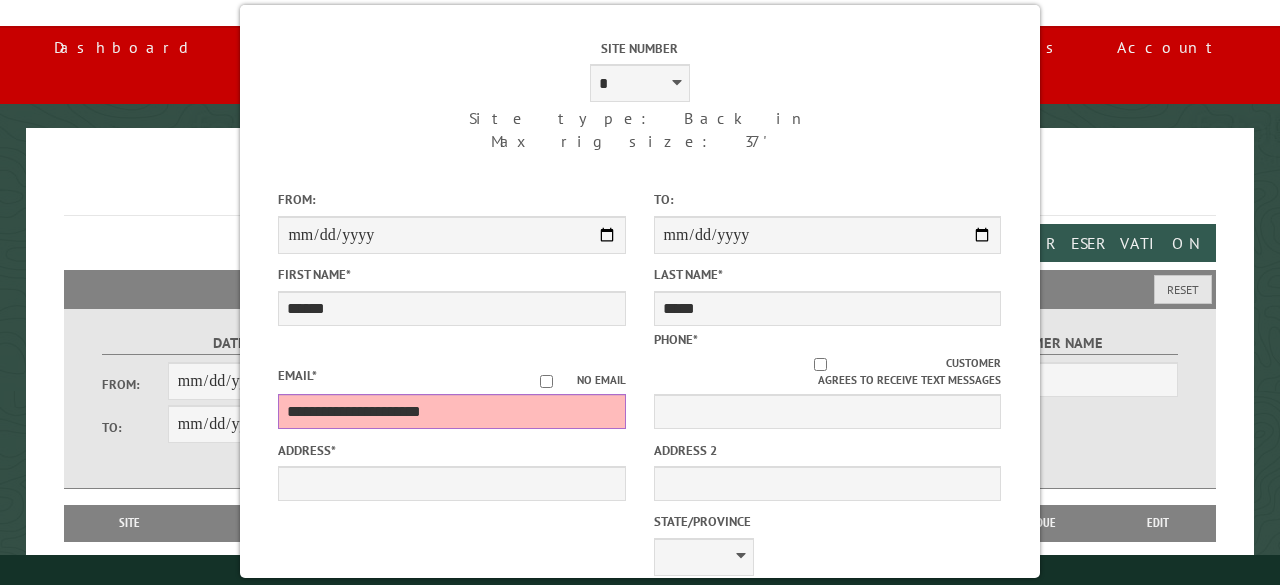 drag, startPoint x: 476, startPoint y: 397, endPoint x: 262, endPoint y: 407, distance: 214.23352 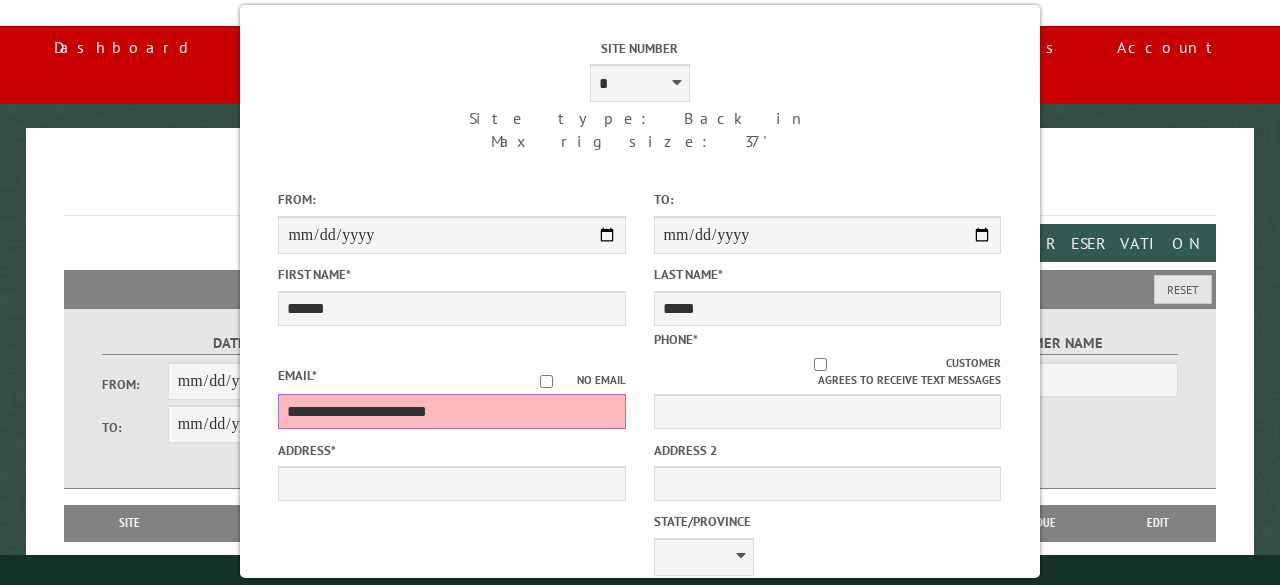 click on "**********" at bounding box center [451, 411] 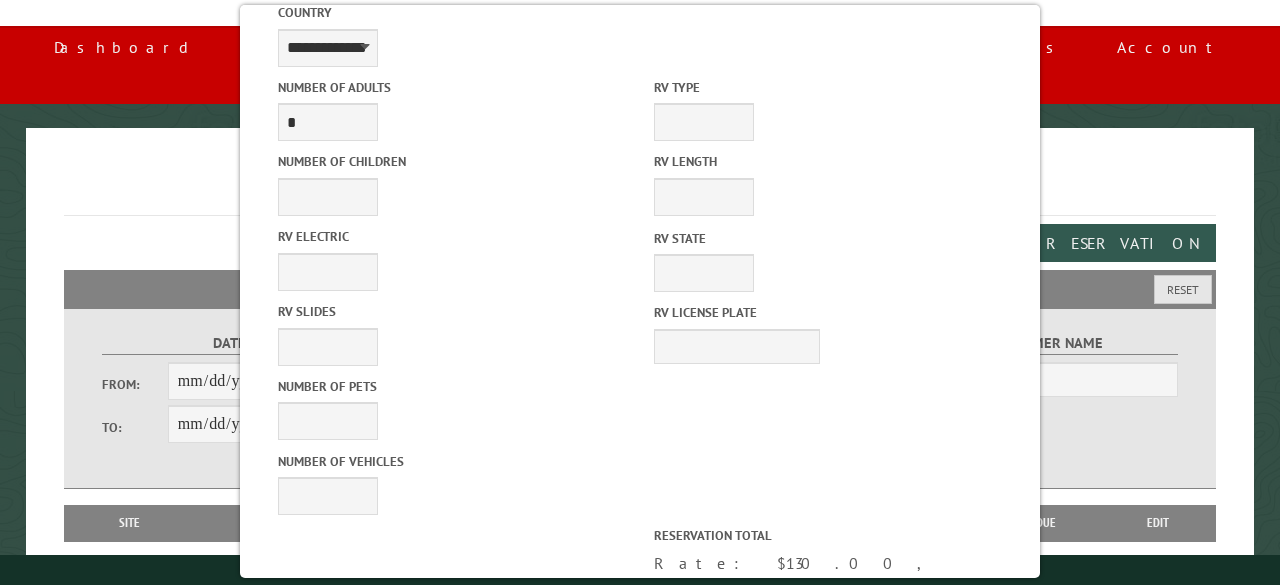 scroll, scrollTop: 739, scrollLeft: 0, axis: vertical 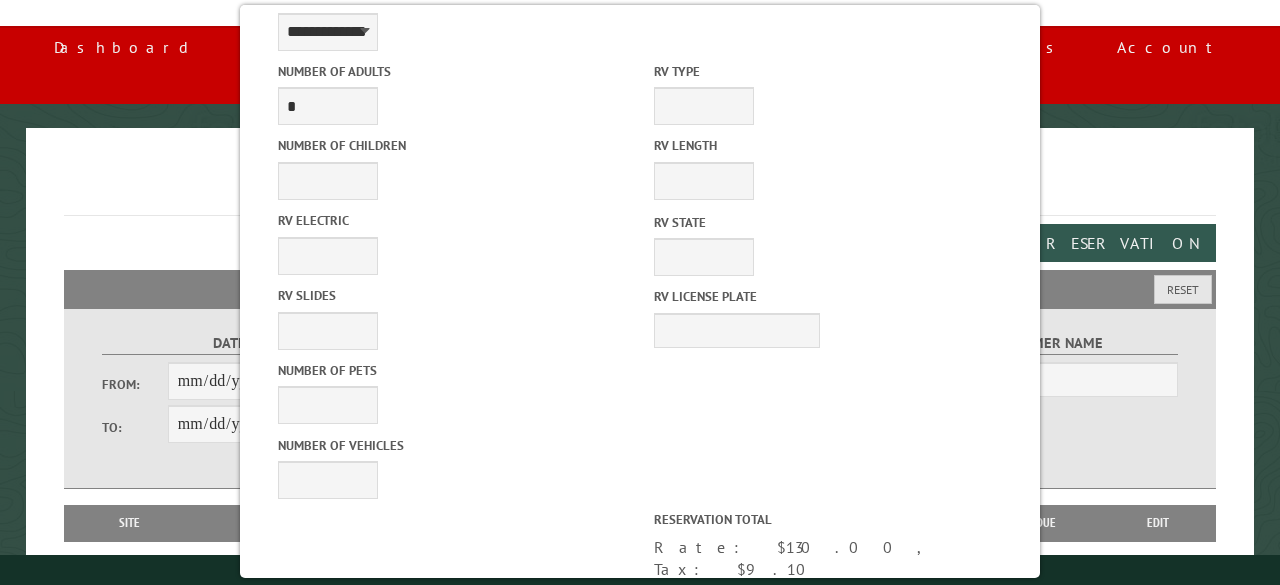 type on "**********" 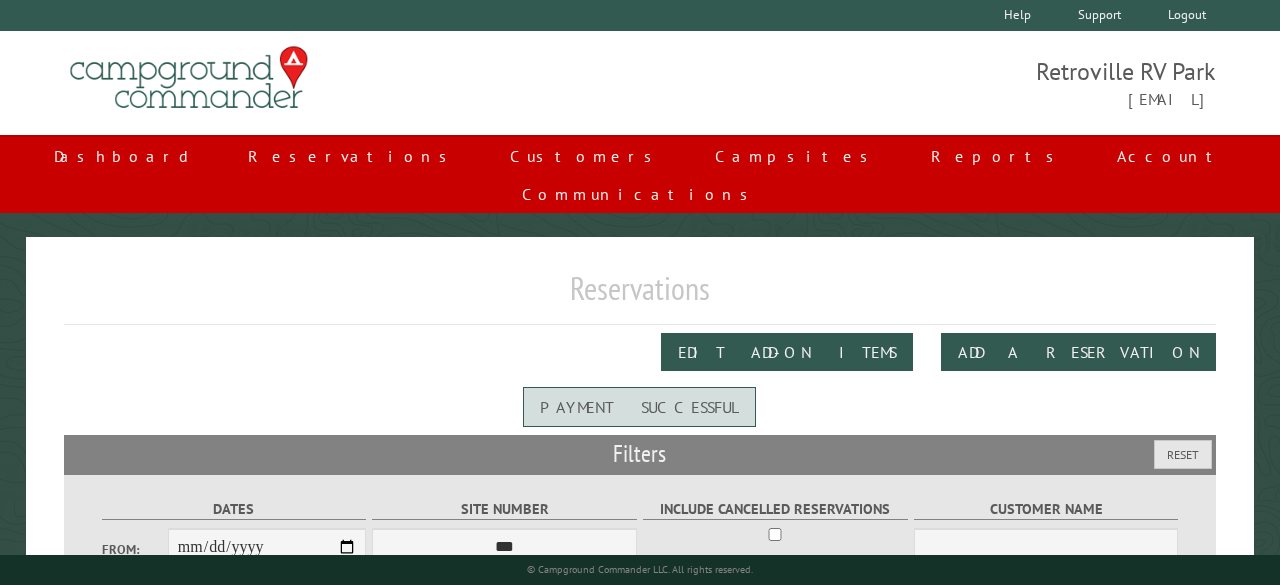 scroll, scrollTop: 83, scrollLeft: 0, axis: vertical 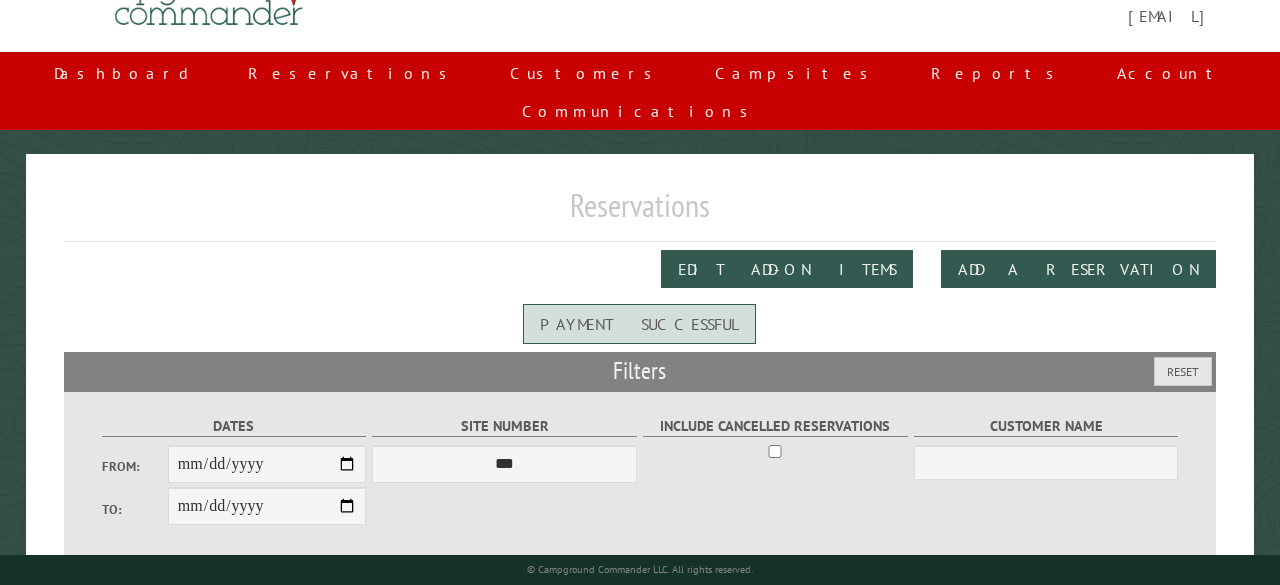 click on "Retroville RV Park
[EMAIL]" at bounding box center (928, 0) 